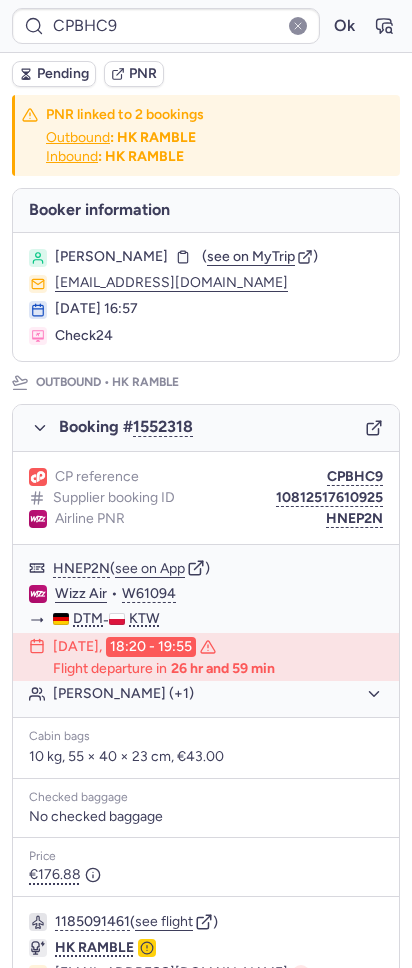 scroll, scrollTop: 0, scrollLeft: 0, axis: both 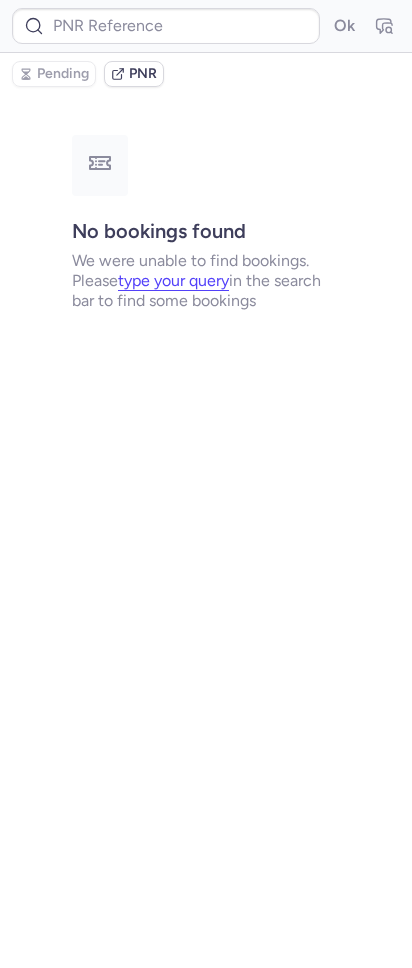 type on "CPOWLE" 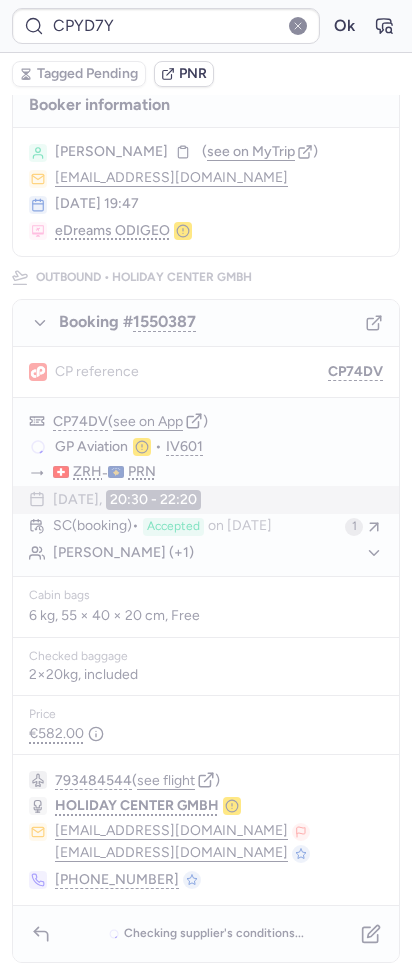 scroll, scrollTop: 0, scrollLeft: 0, axis: both 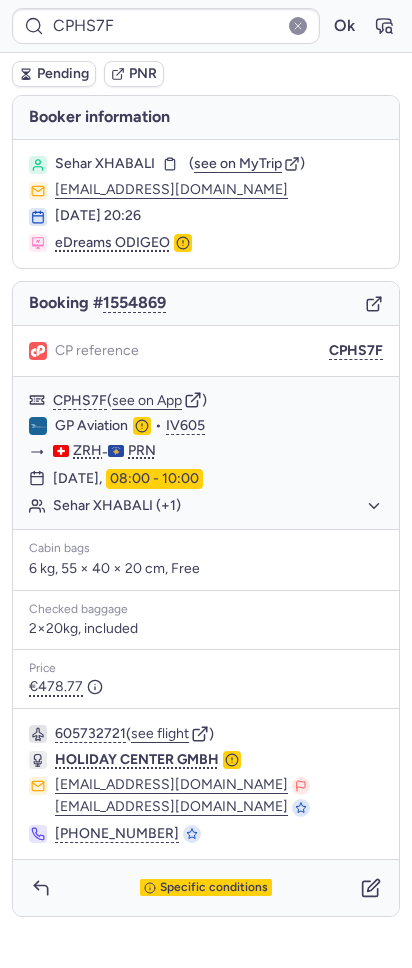 type on "CPO48R" 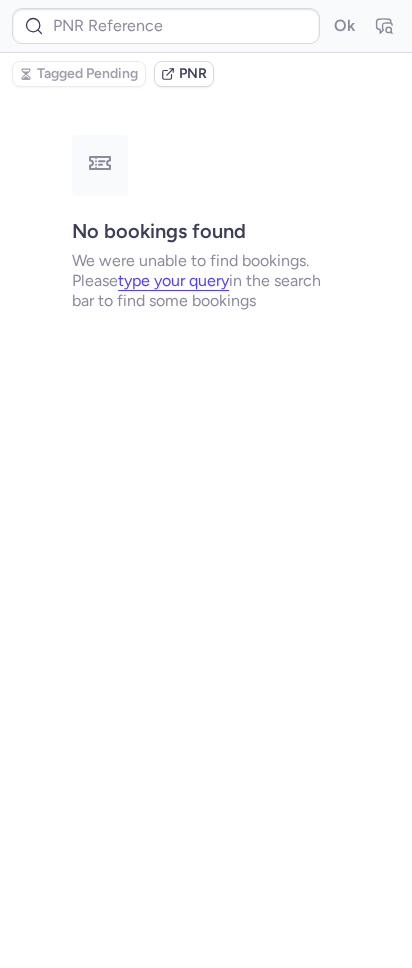 type on "CPJLM9" 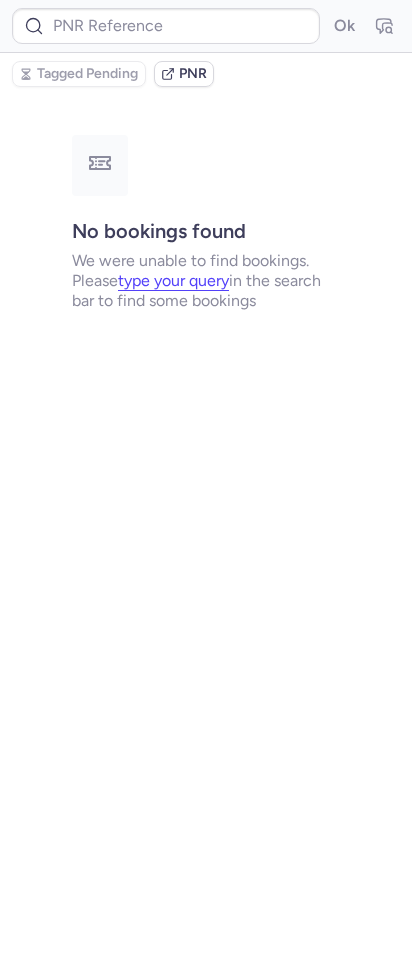 type on "CPFMWM" 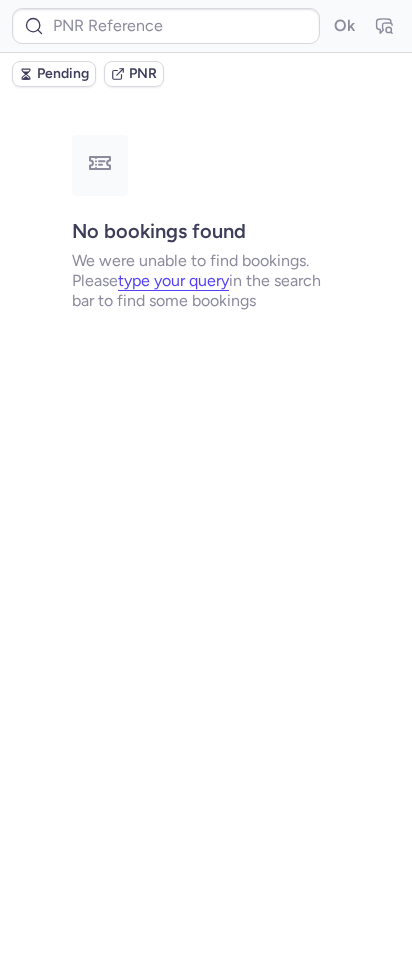 type on "CPO48R" 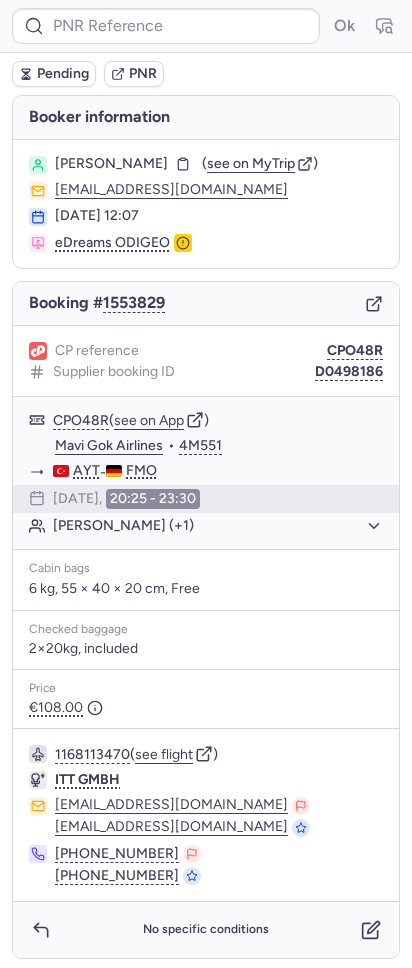 type on "CPELH3" 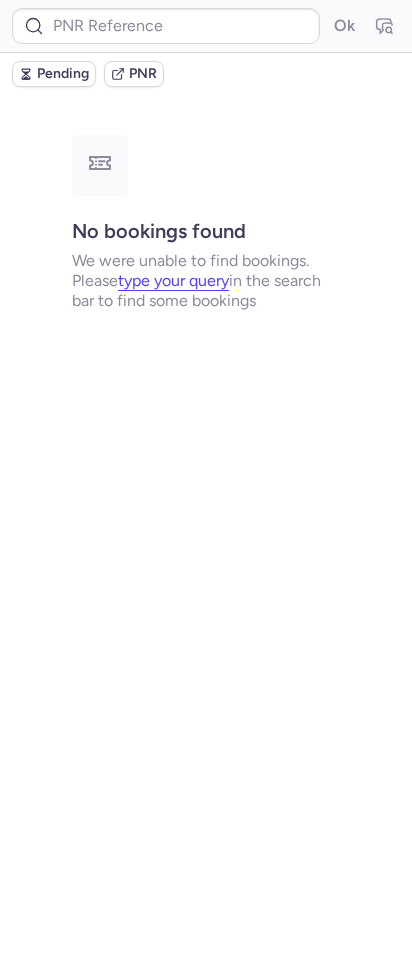 scroll, scrollTop: 0, scrollLeft: 0, axis: both 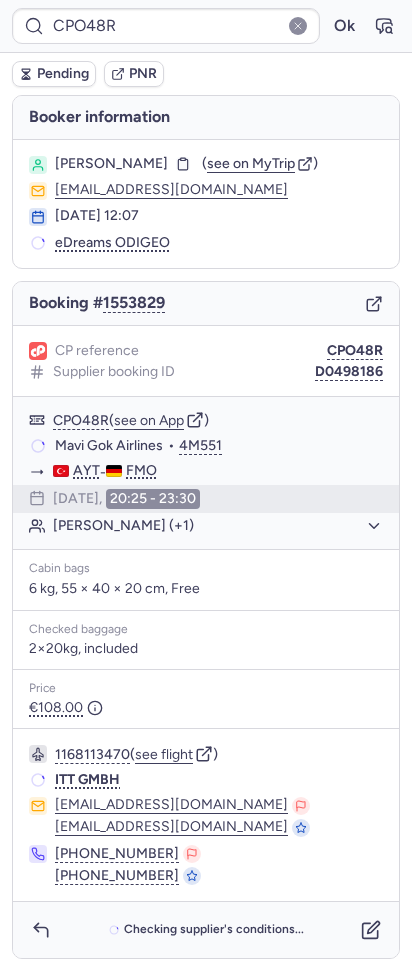 type on "CPELH3" 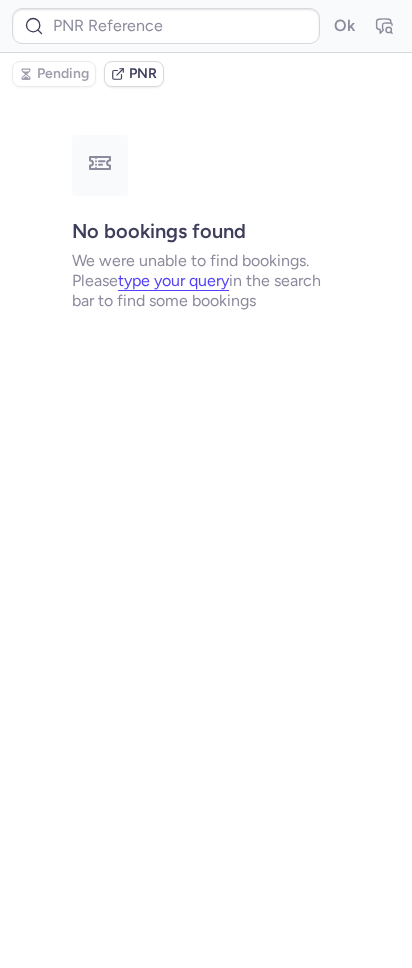 type on "CPOWLE" 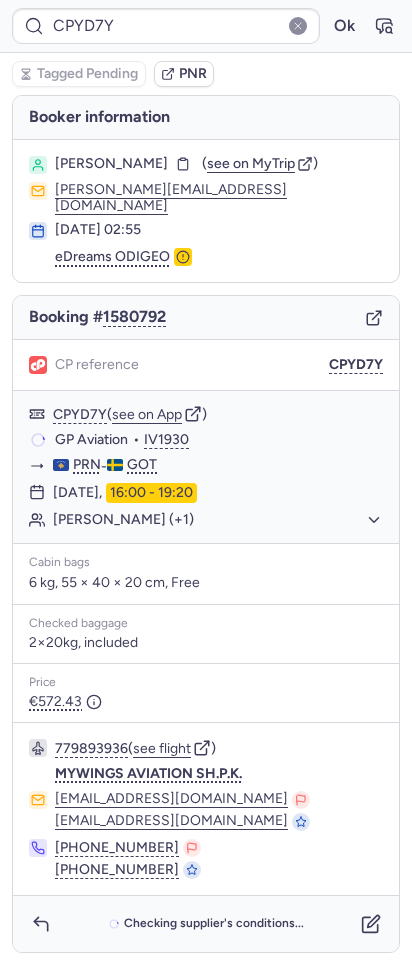 type on "CPOWLE" 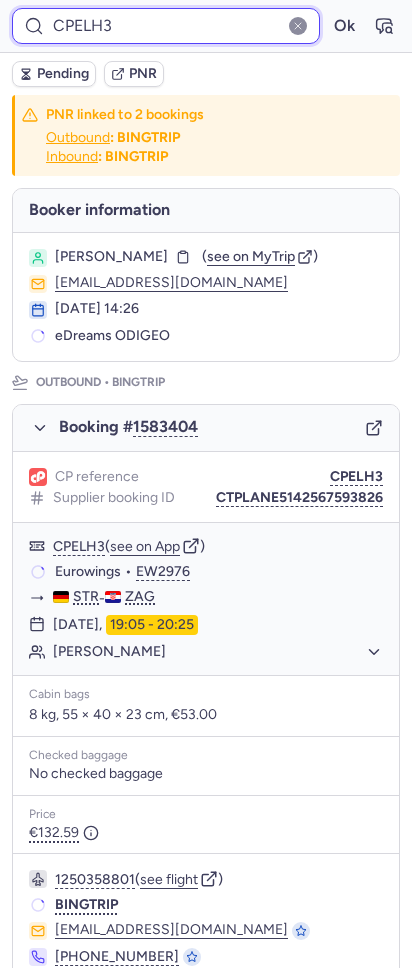 click on "CPELH3" at bounding box center (166, 26) 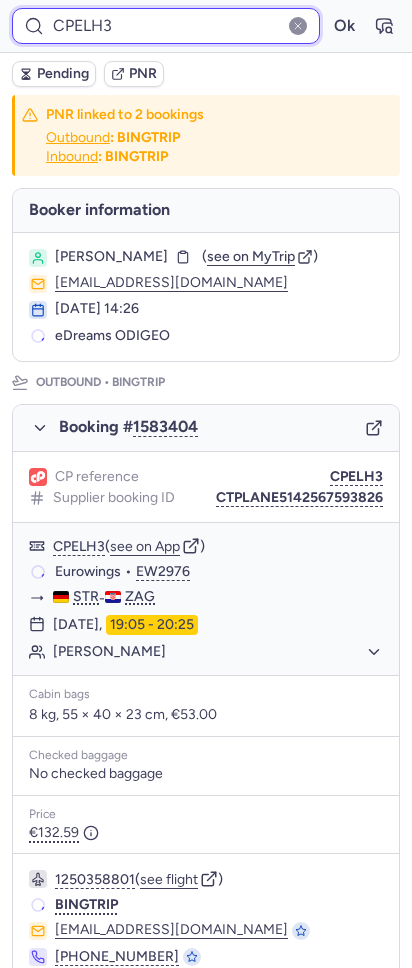 click on "CPELH3" at bounding box center [166, 26] 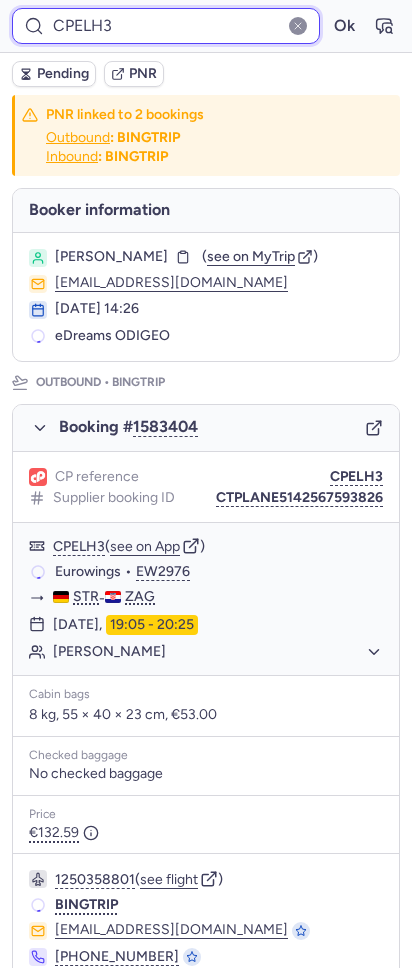 click on "CPELH3" at bounding box center (166, 26) 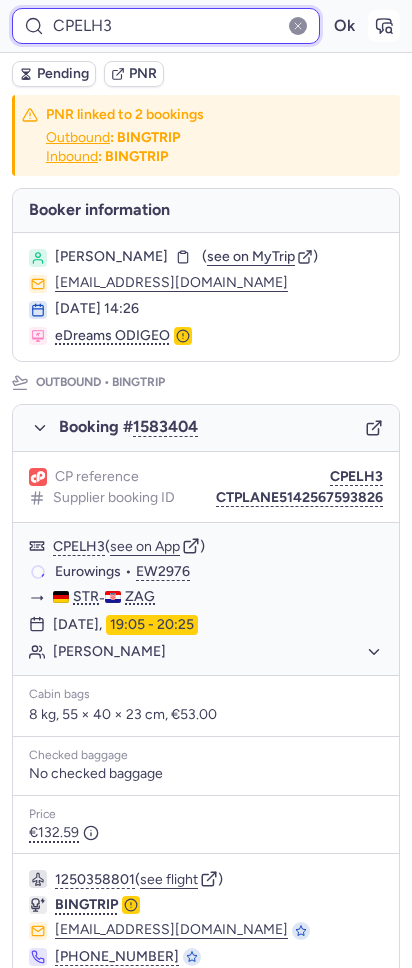 drag, startPoint x: 70, startPoint y: 27, endPoint x: 376, endPoint y: 18, distance: 306.13232 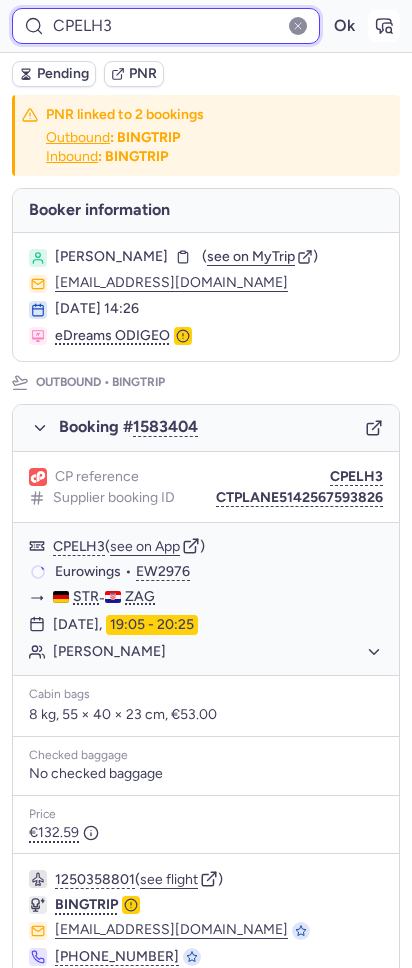 click on "CPELH3  Ok" at bounding box center [206, 26] 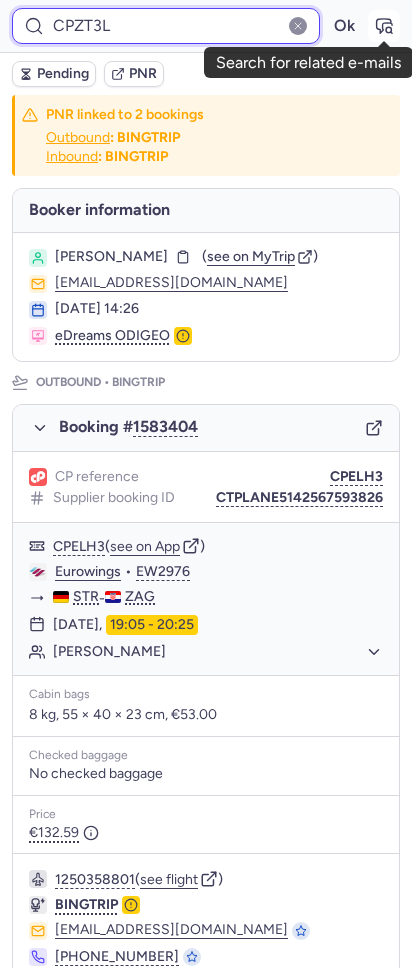 click on "Ok" at bounding box center (344, 26) 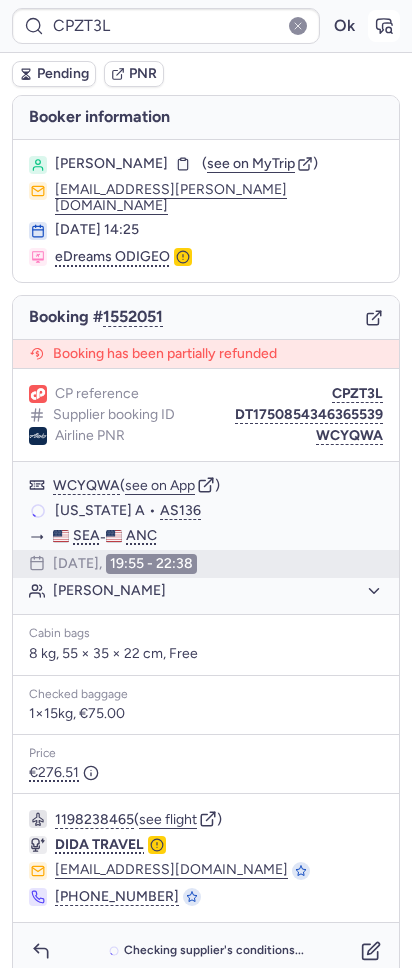 click 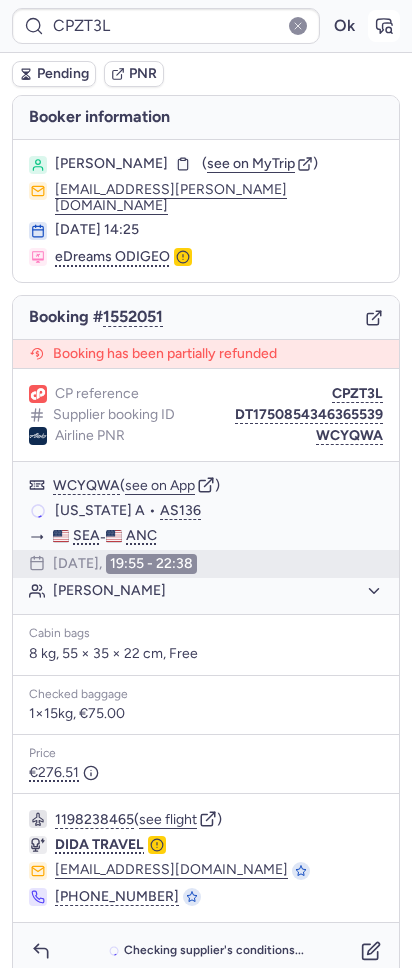type on "CPELH3" 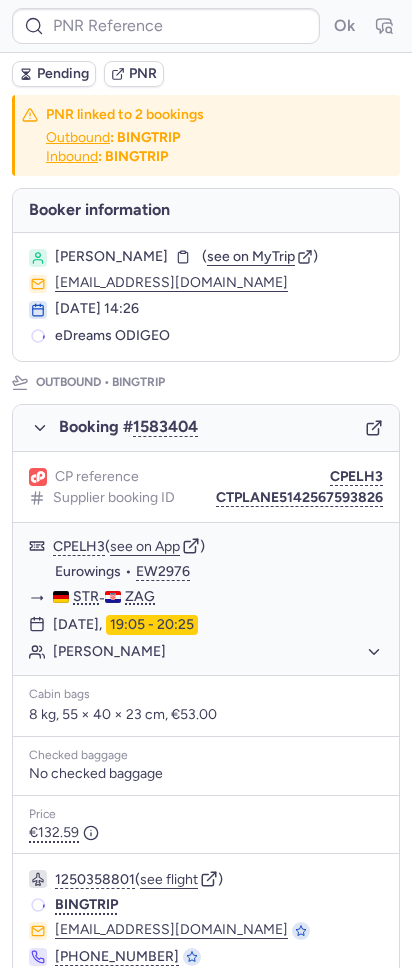 type on "CPZT3L" 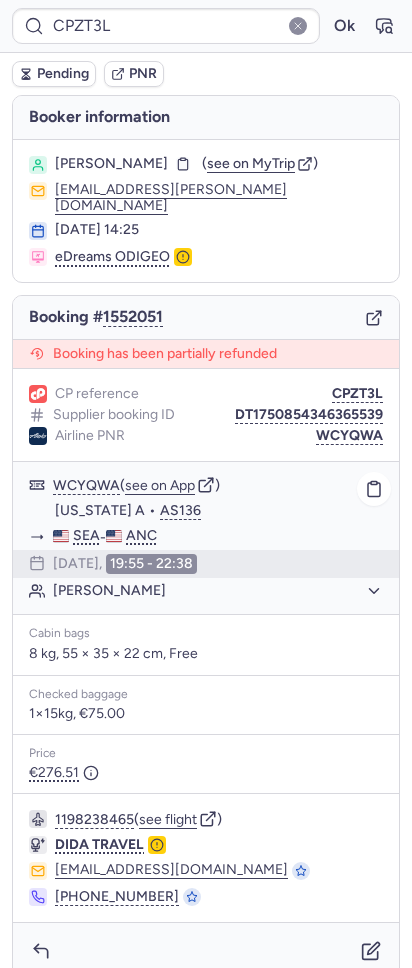 scroll, scrollTop: 10, scrollLeft: 0, axis: vertical 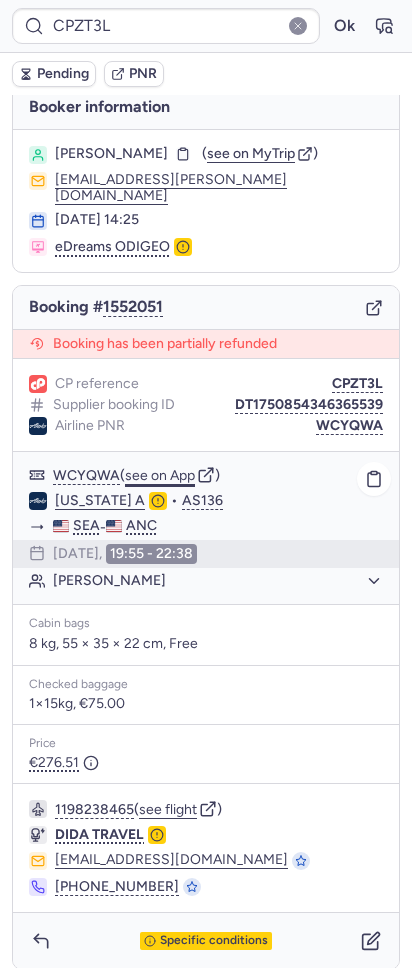 click on "see on App" 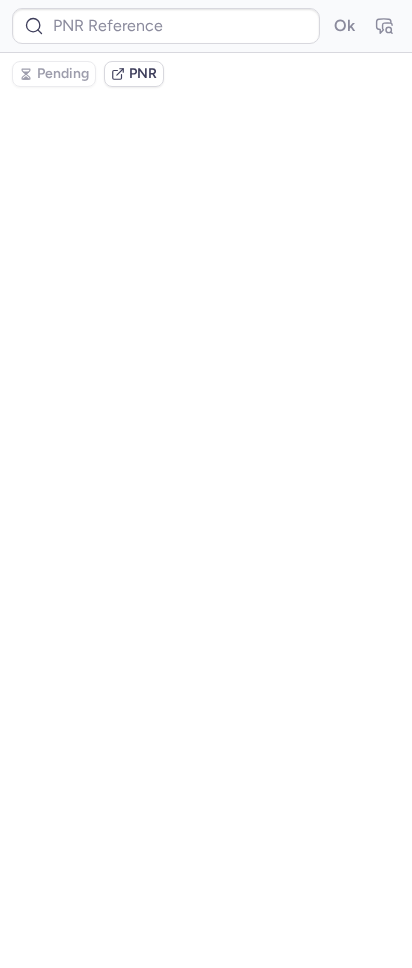 type on "CPZT3L" 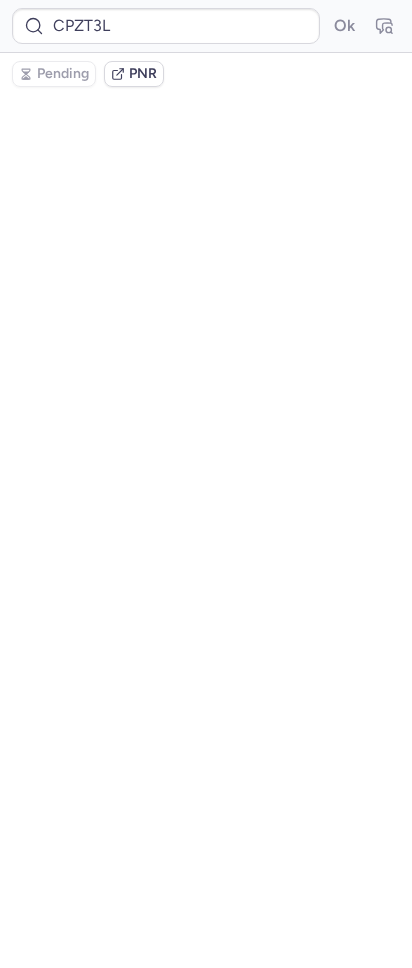 scroll, scrollTop: 0, scrollLeft: 0, axis: both 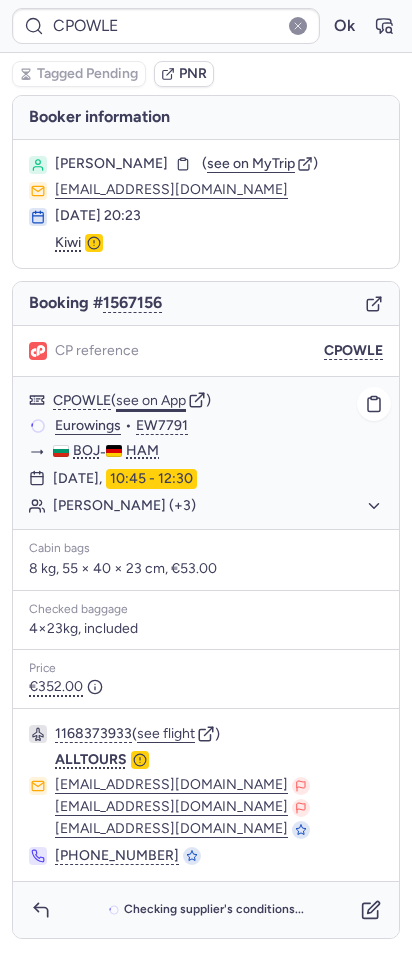 click on "see on App" 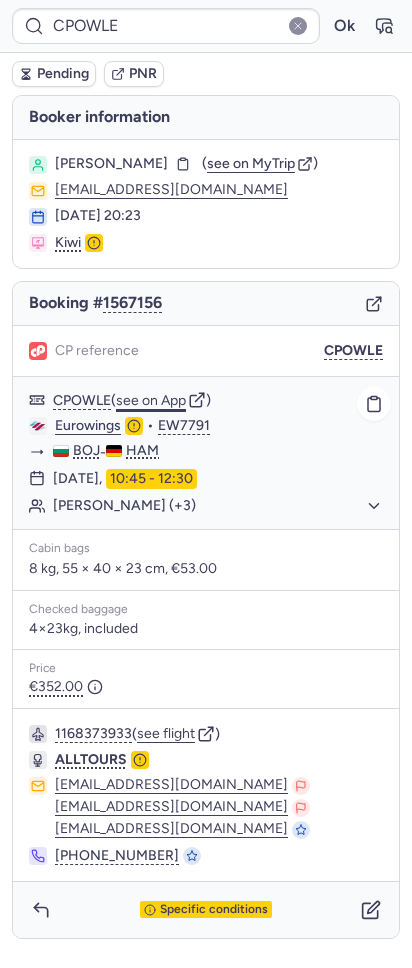 type on "CPUSTC" 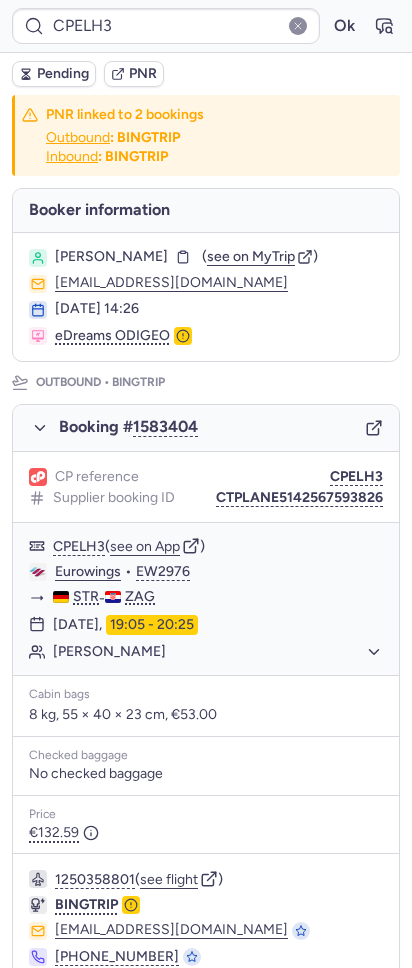 copy on "[DATE] 14:26" 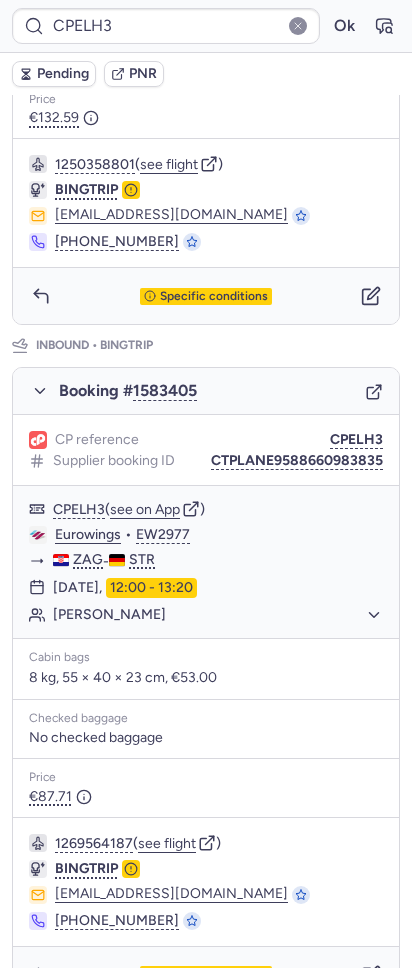 scroll, scrollTop: 372, scrollLeft: 0, axis: vertical 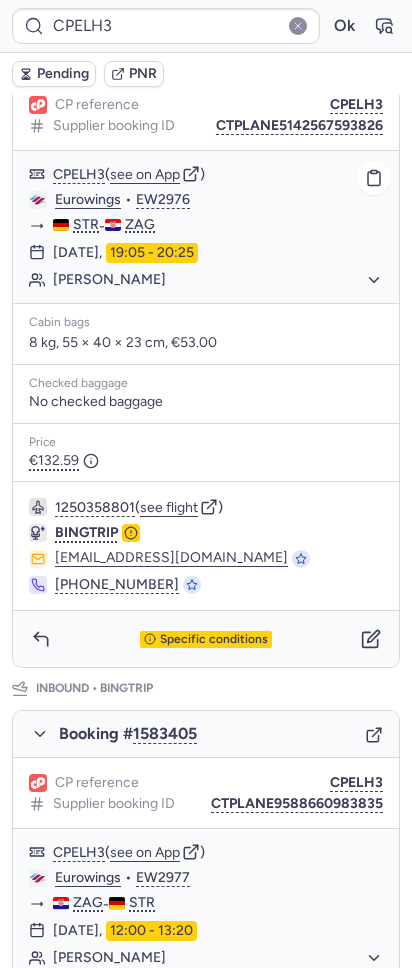 click on "Eurowings  •  EW2976" 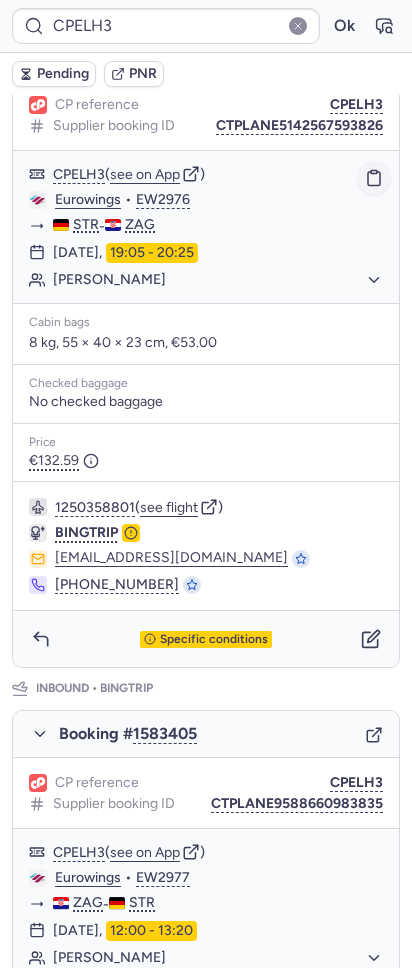 click 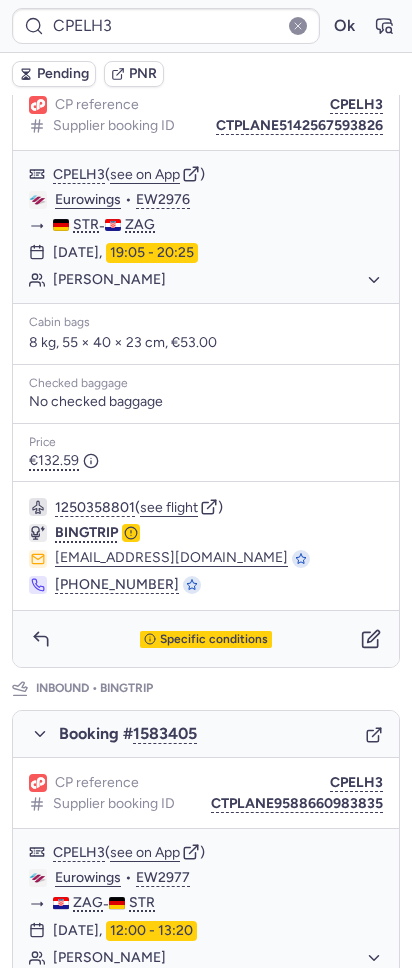scroll, scrollTop: 692, scrollLeft: 0, axis: vertical 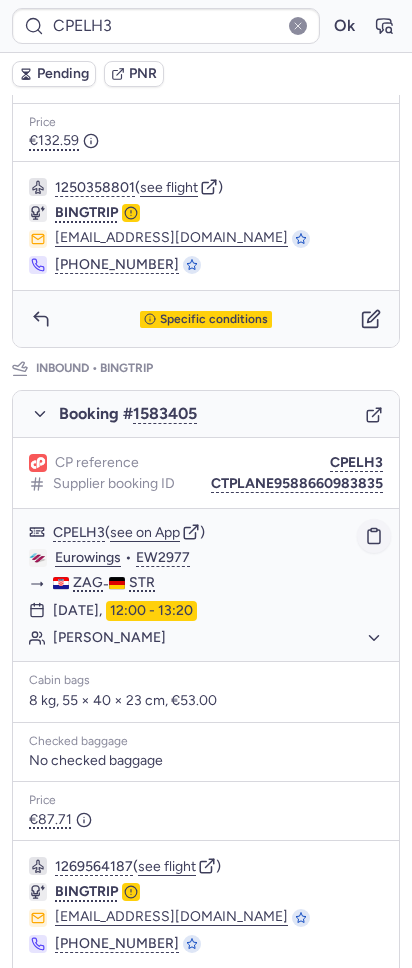 click 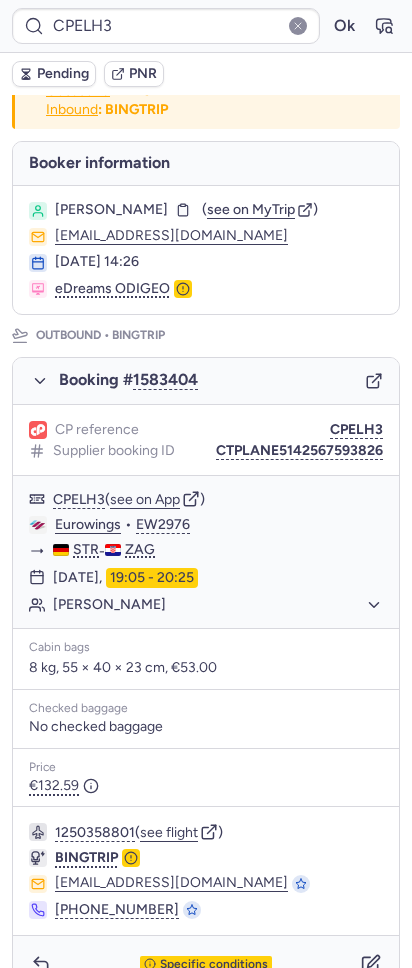 scroll, scrollTop: 0, scrollLeft: 0, axis: both 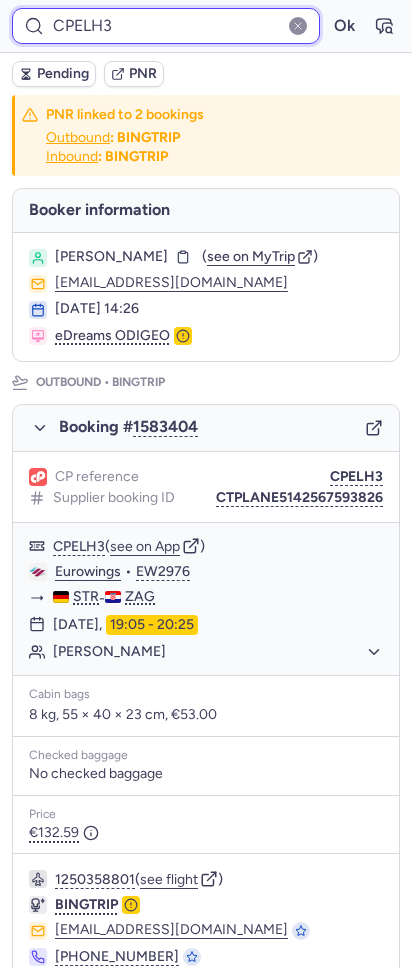 click on "CPELH3" at bounding box center (166, 26) 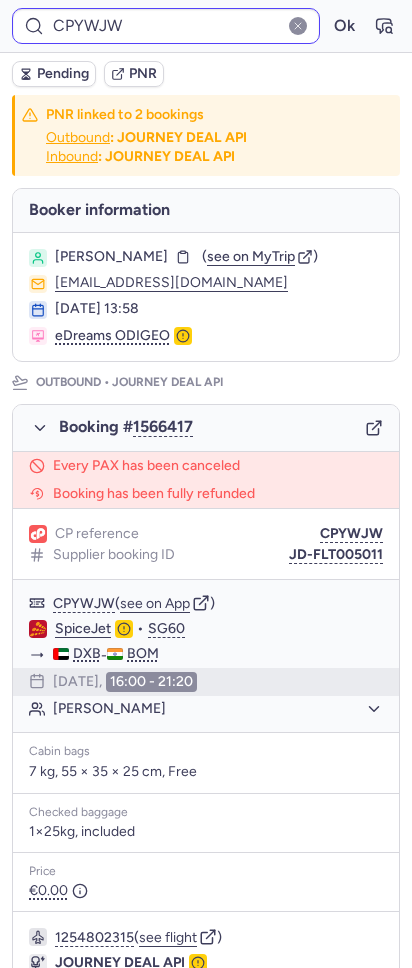 type on "CPLRF8" 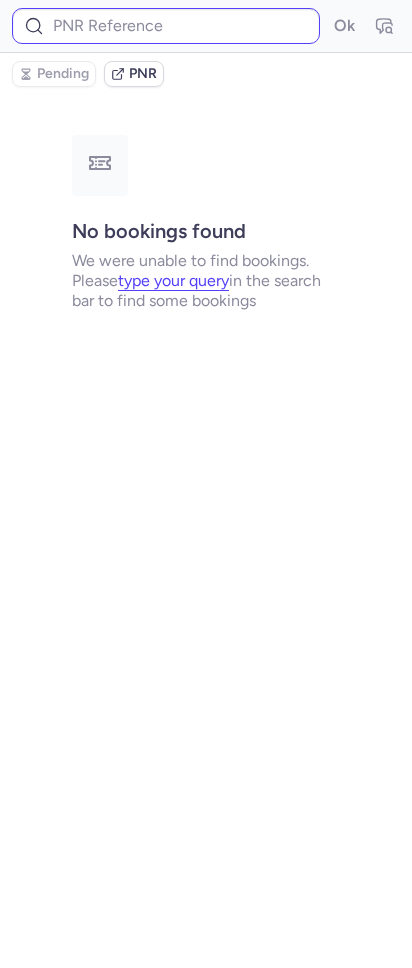 type on "CPQPBW" 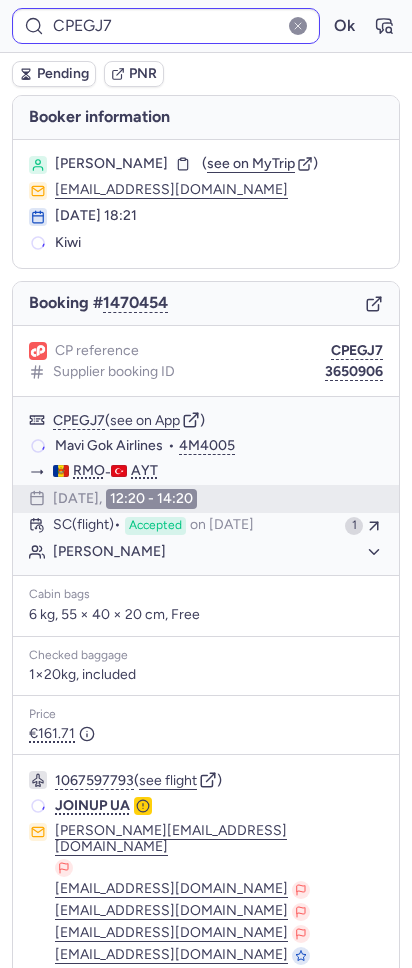 type on "CPZ7FB" 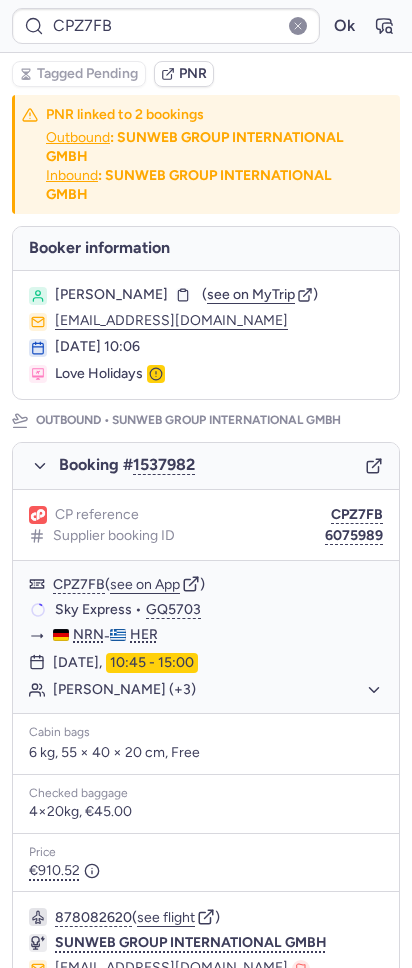 click on "CPZ7FB  Ok" at bounding box center [206, 26] 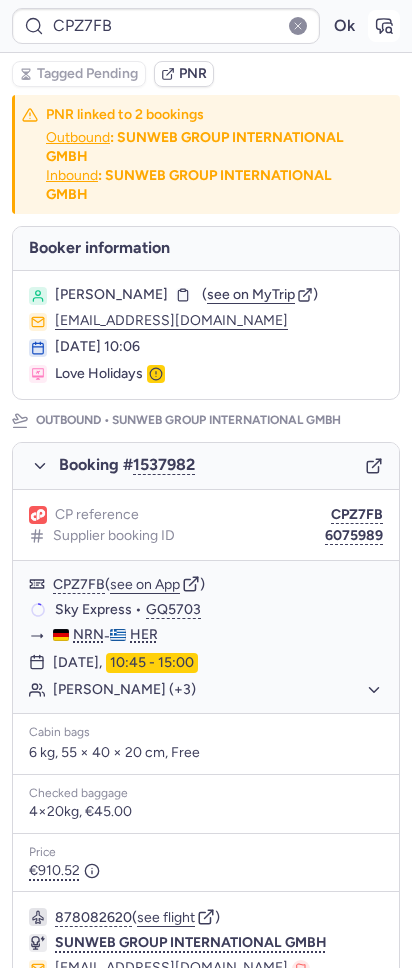 click at bounding box center (384, 26) 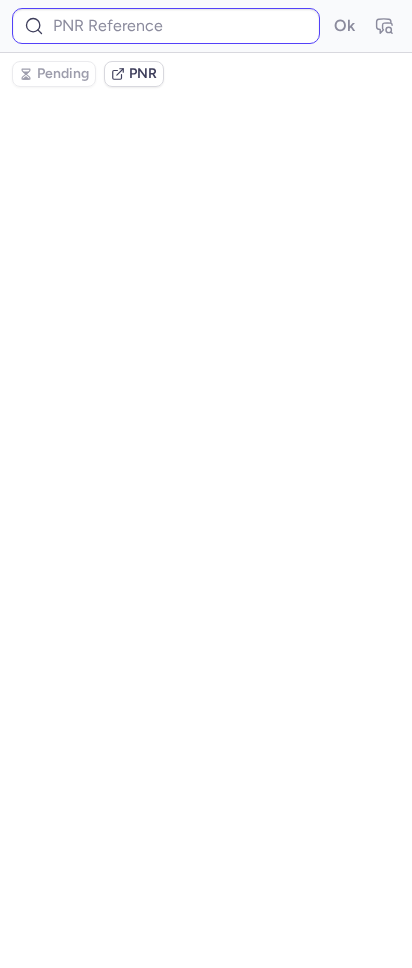 type on "CPQPBW" 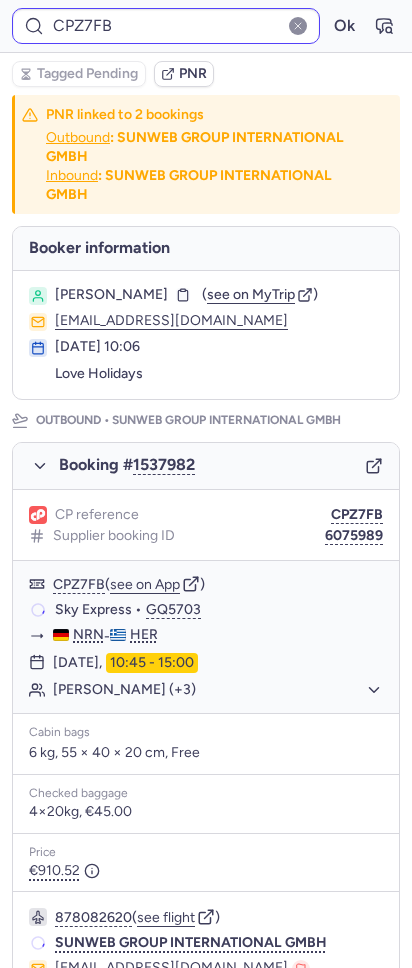 type on "CPEGJ7" 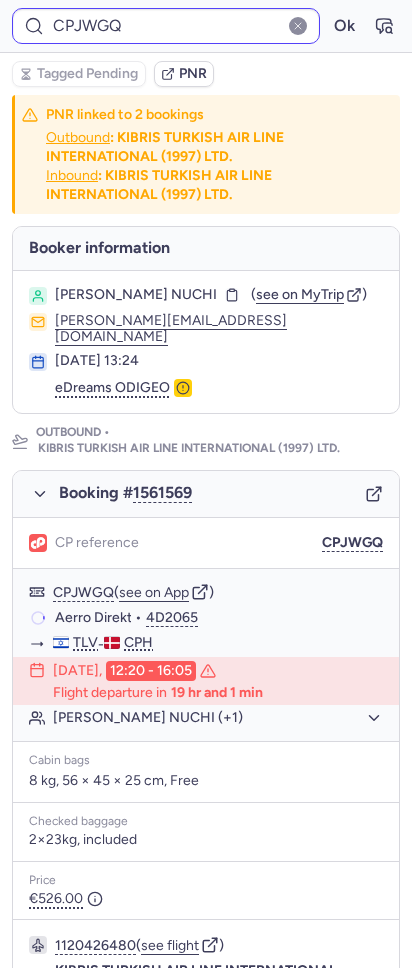 type on "CPHFI8" 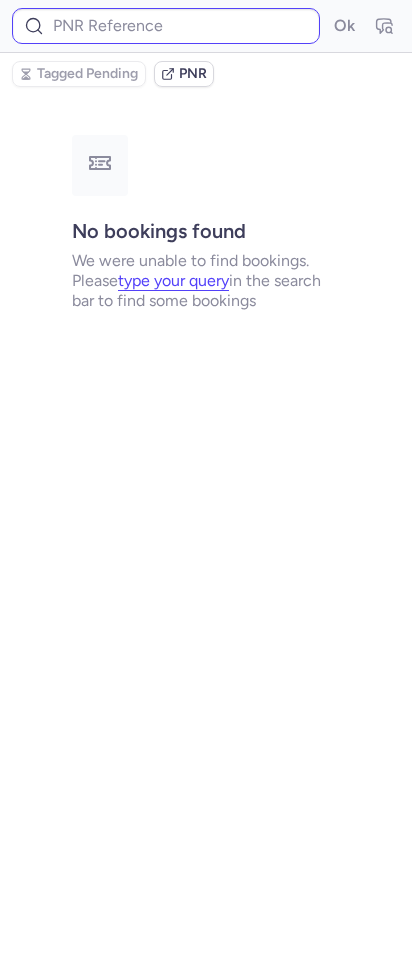 type on "CPEGJ7" 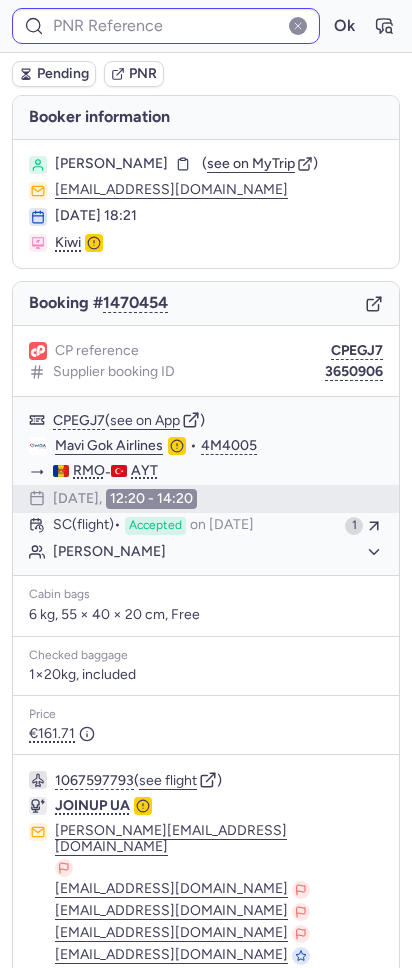 type on "CPORUZ" 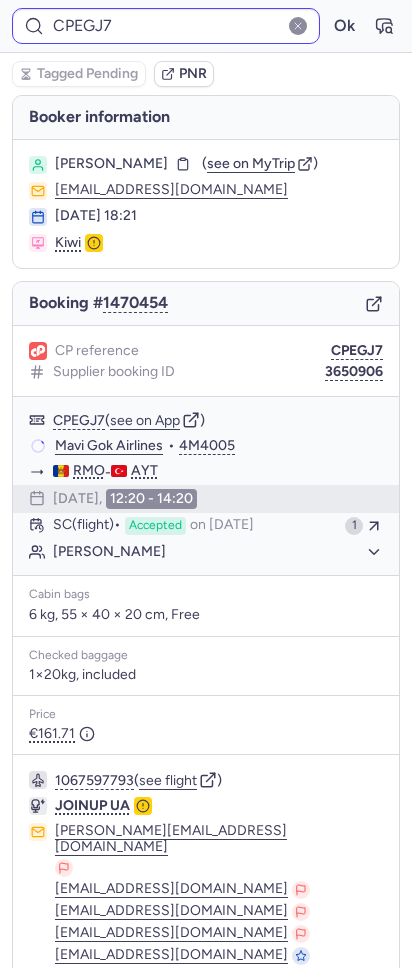 type on "CPZ7FB" 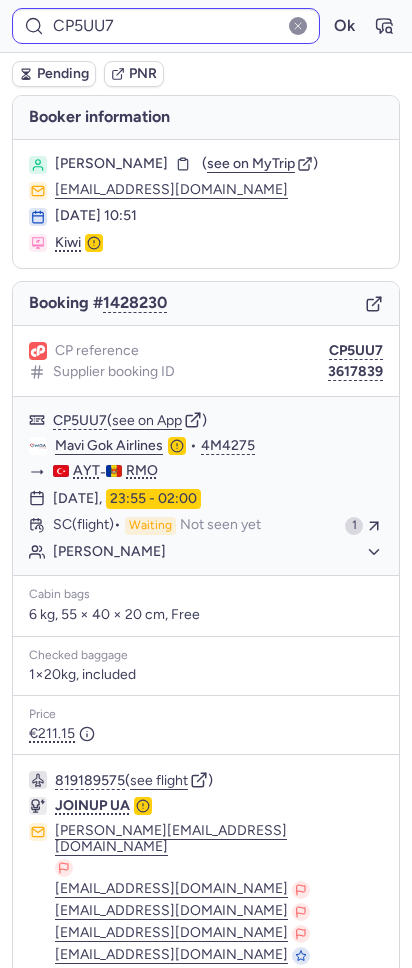 type on "CPO48R" 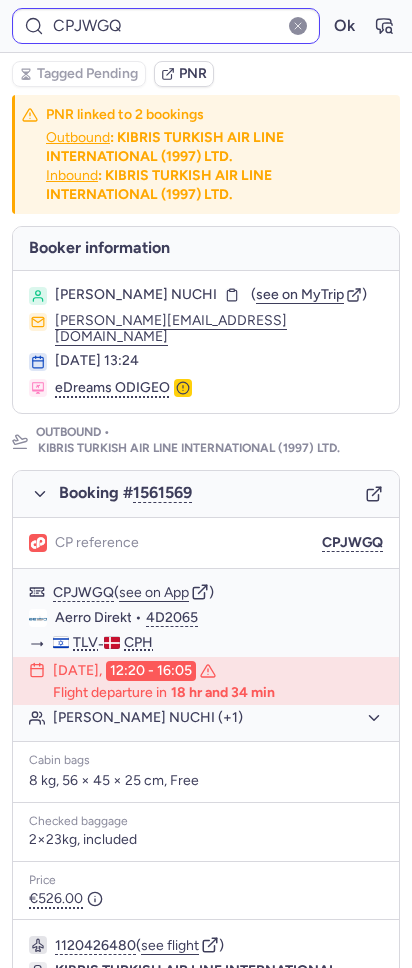 type on "CPJ3CQ" 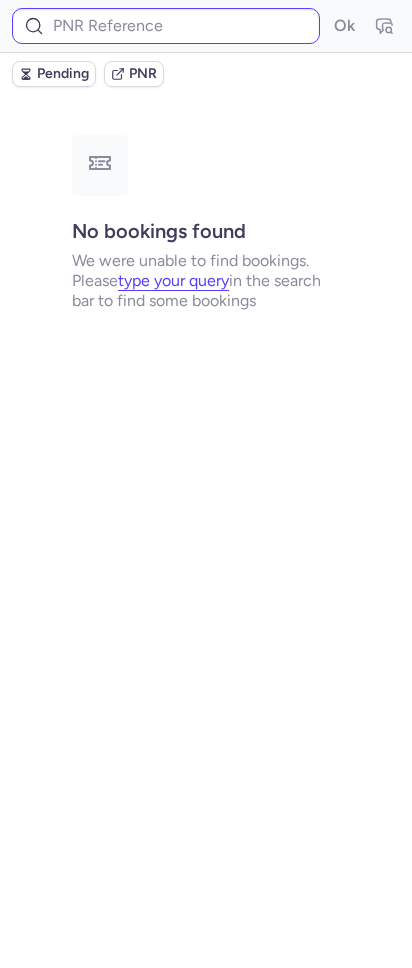 type on "CPW2HW" 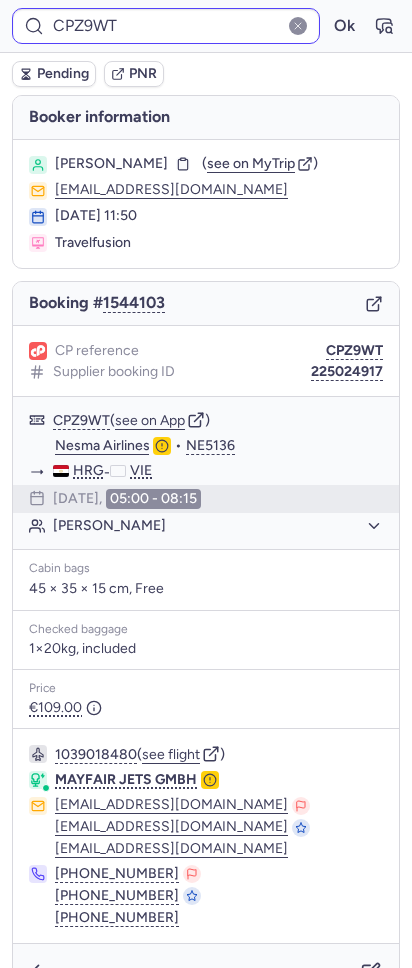 type on "CPJ3CQ" 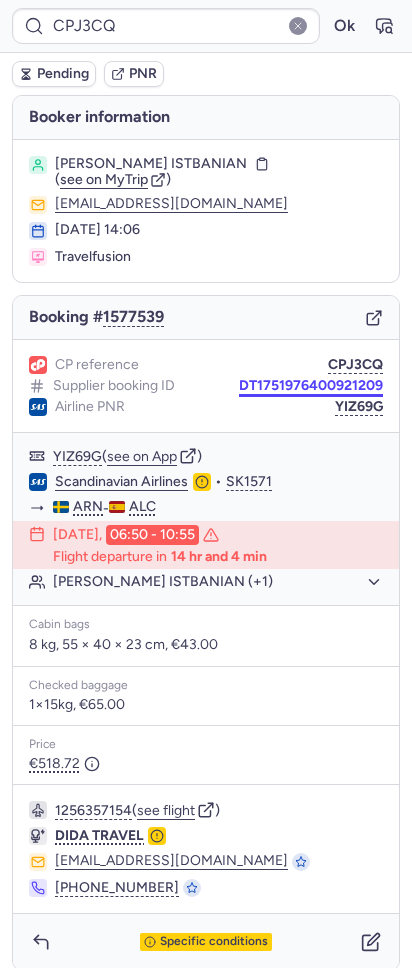 click on "DT1751976400921209" at bounding box center (311, 386) 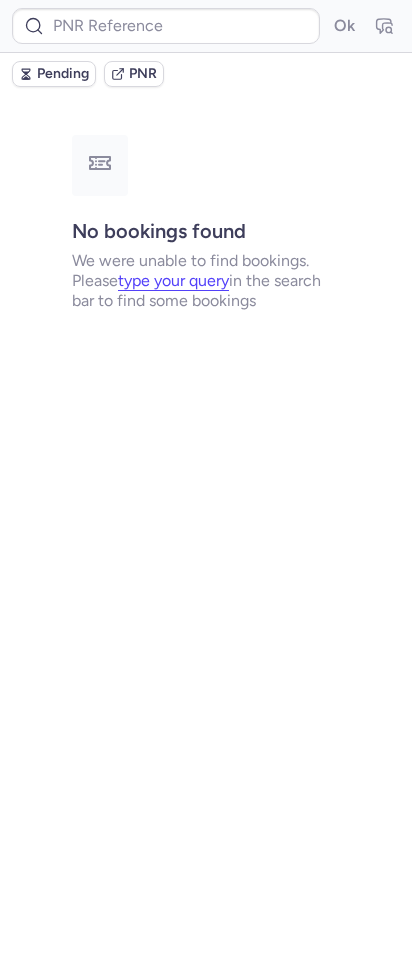 type on "CPJ3CQ" 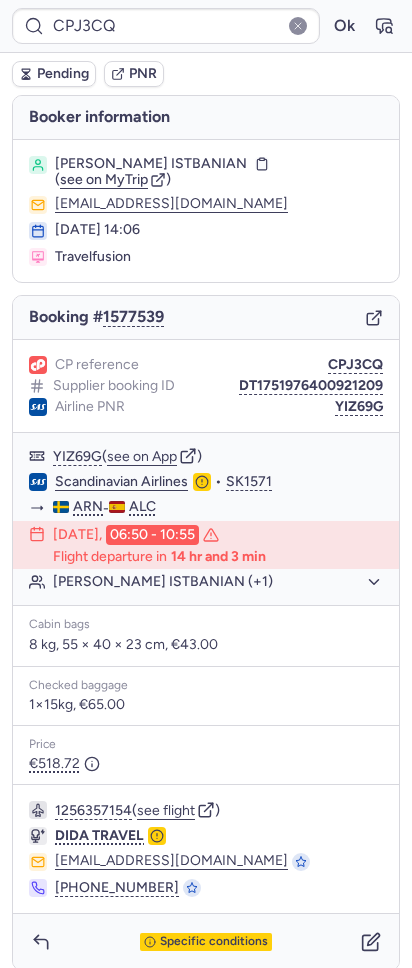 type 